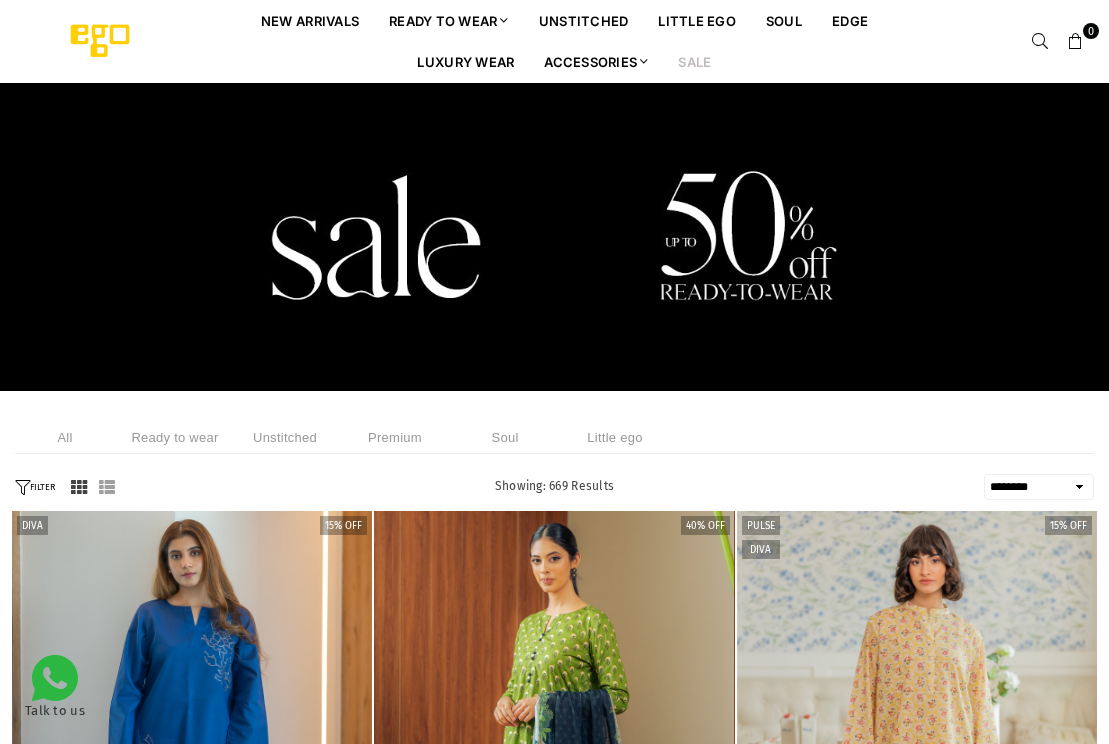 select on "******" 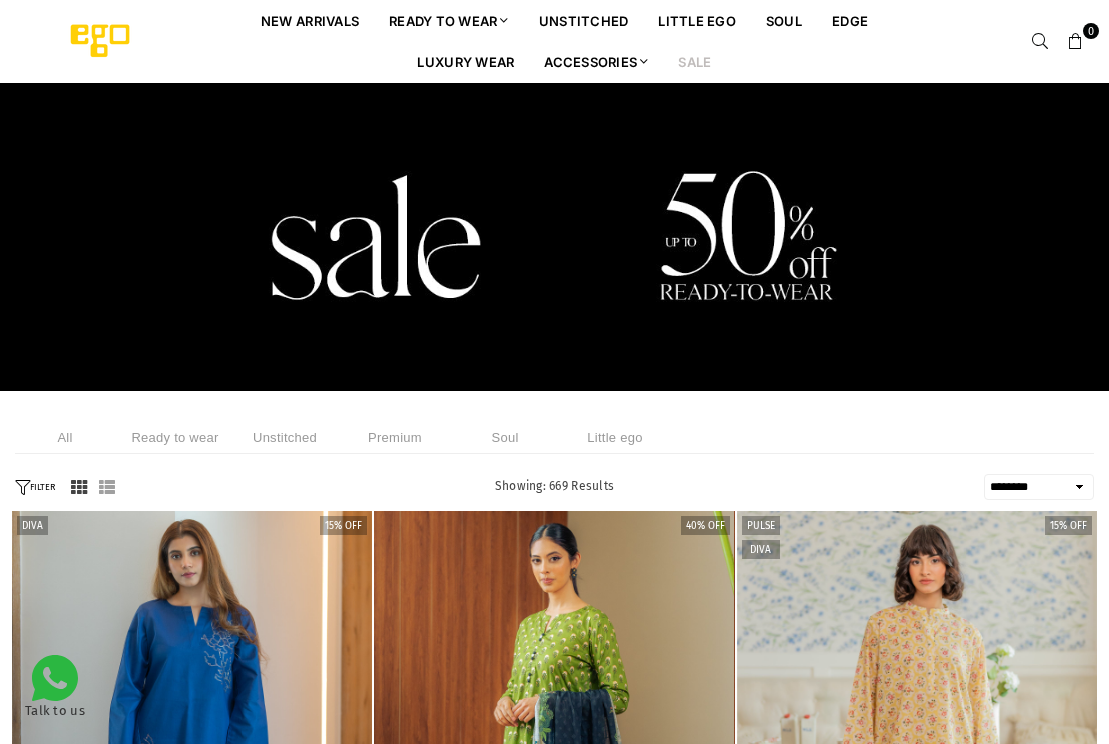 scroll, scrollTop: 0, scrollLeft: 0, axis: both 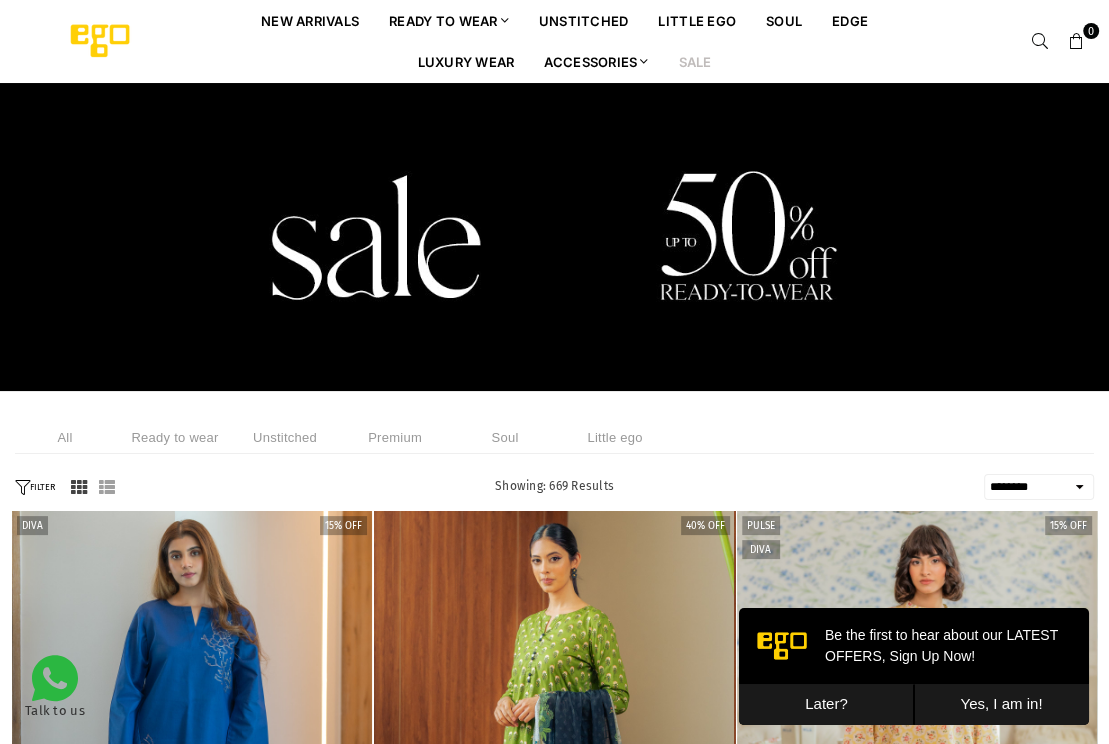 click on "Sale" at bounding box center (694, 61) 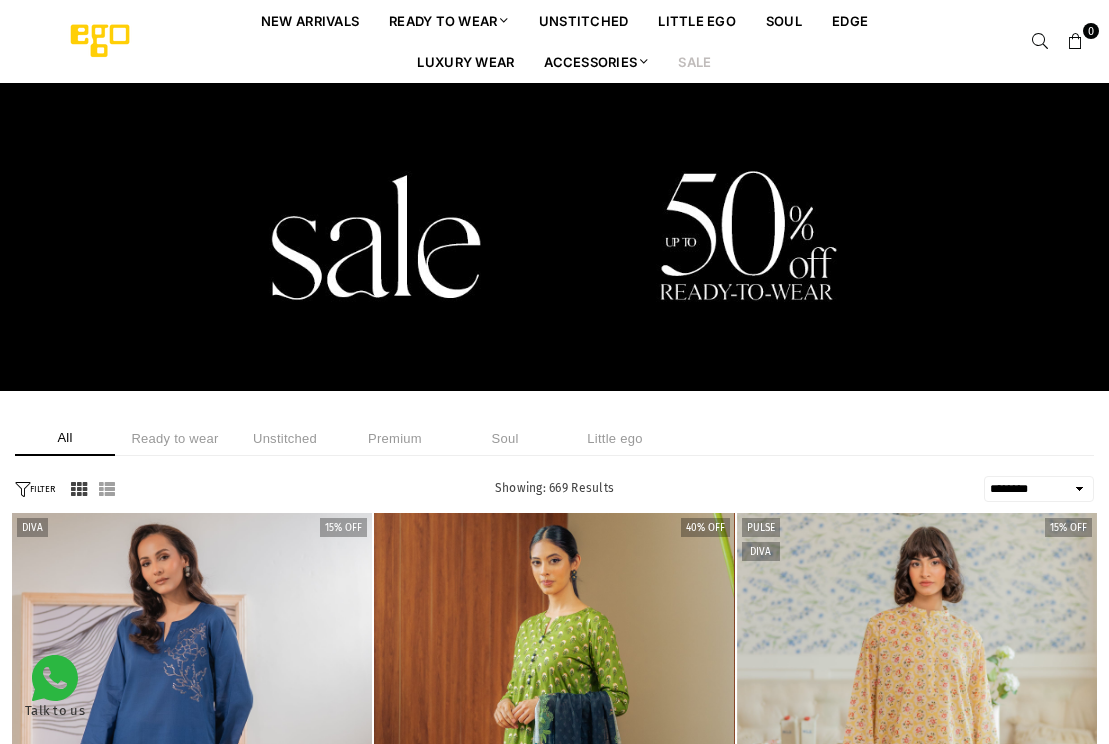select on "******" 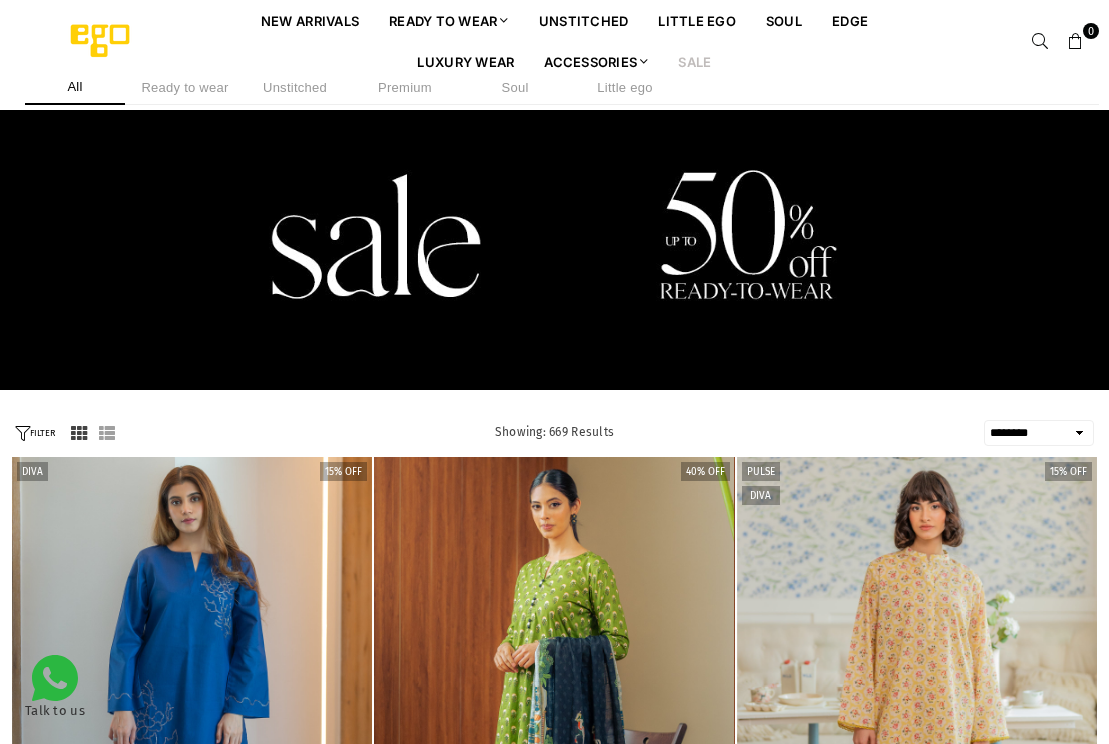 click at bounding box center [192, 727] 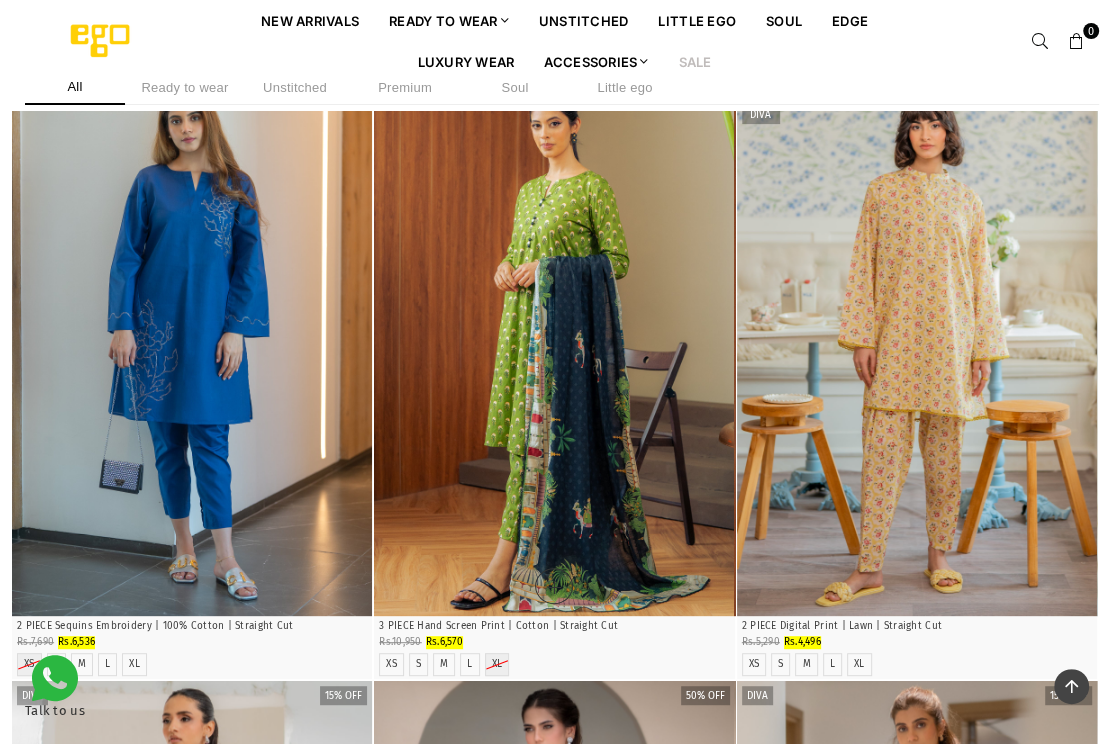 scroll, scrollTop: 199, scrollLeft: 0, axis: vertical 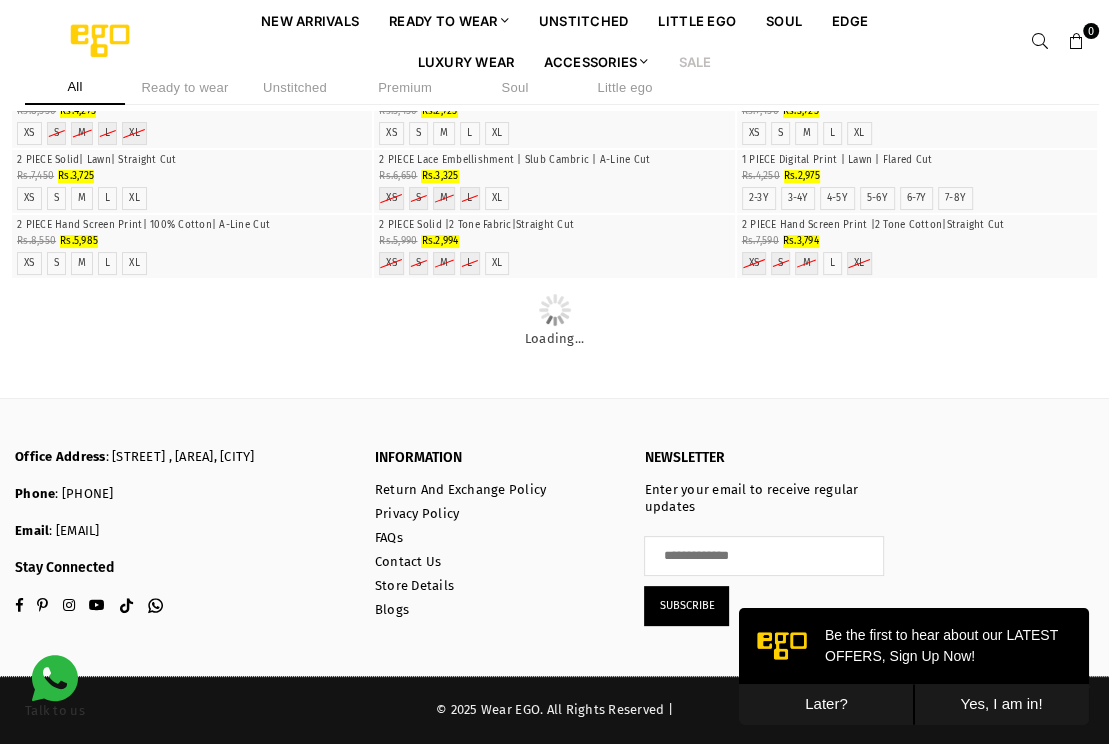click on "Later?" at bounding box center (826, 704) 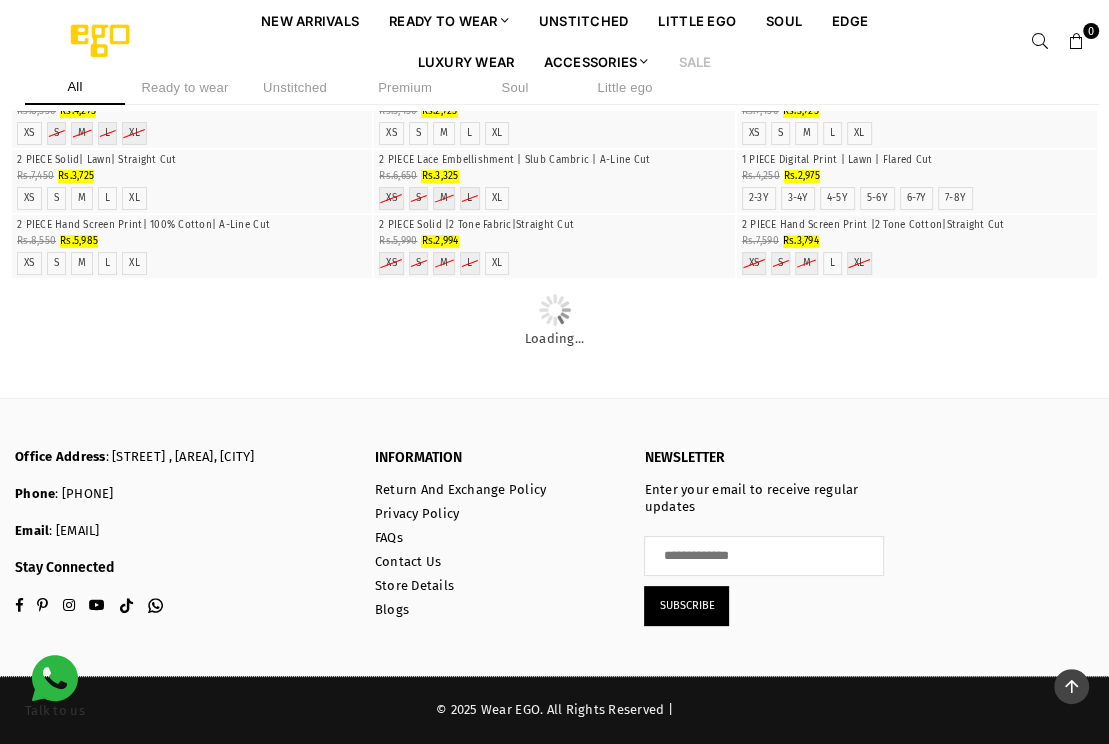 scroll, scrollTop: 21522, scrollLeft: 0, axis: vertical 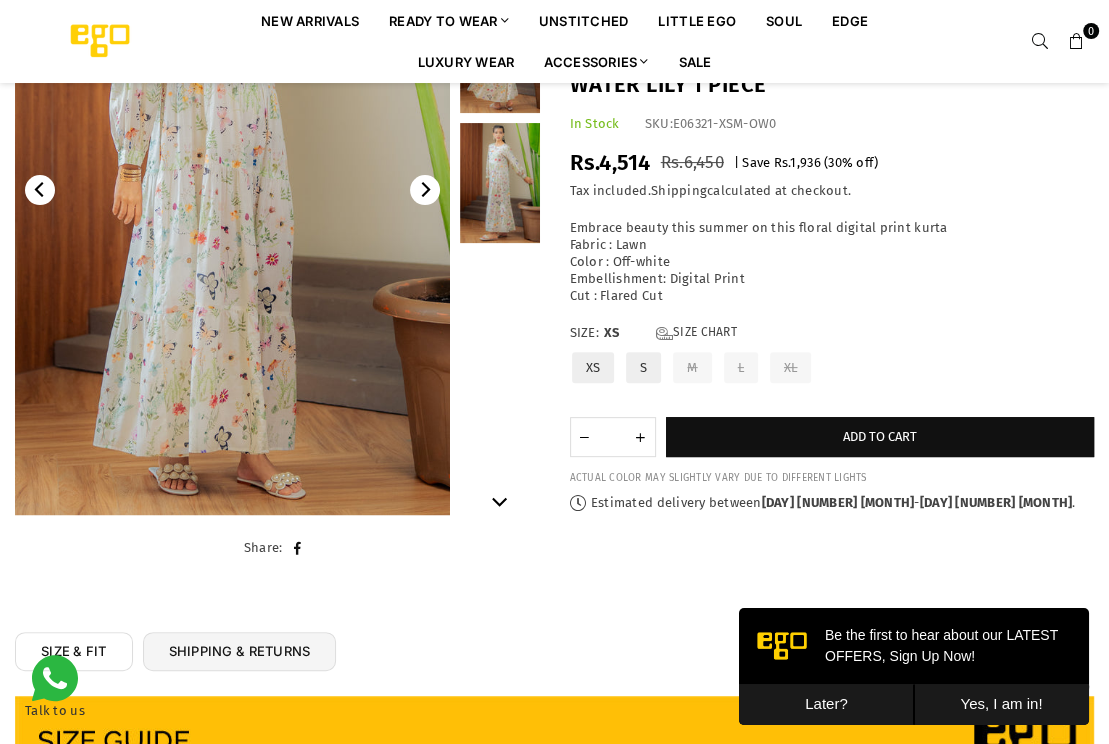 click at bounding box center (500, 183) 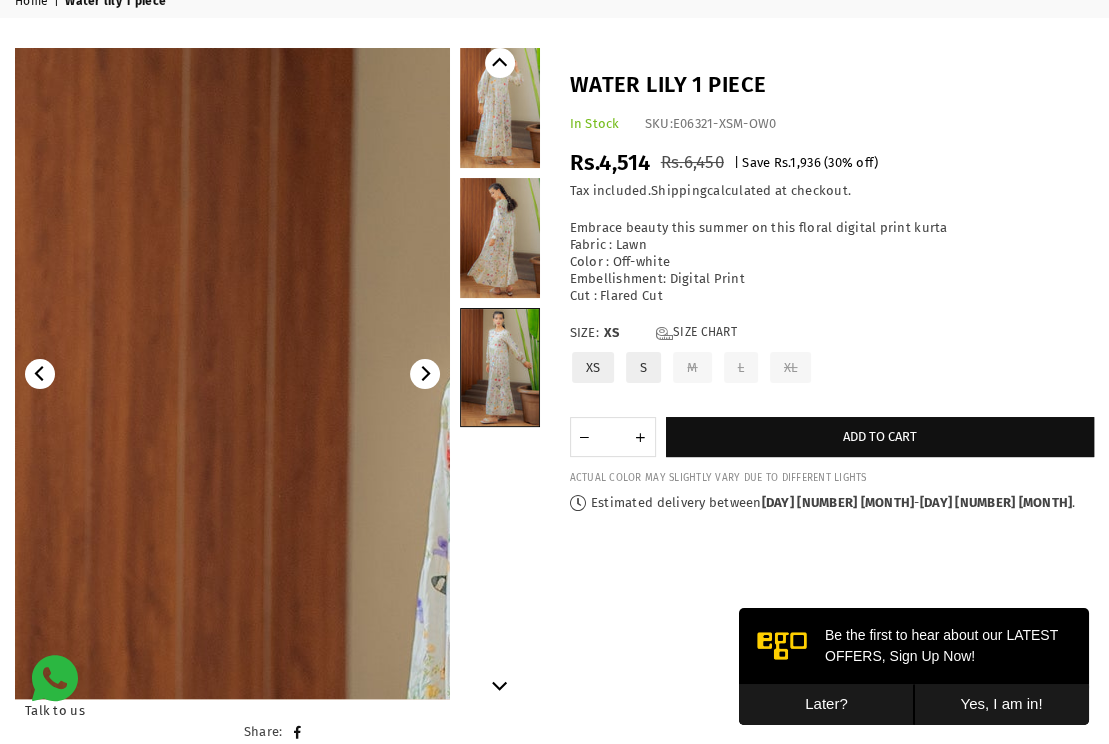scroll, scrollTop: 81, scrollLeft: 0, axis: vertical 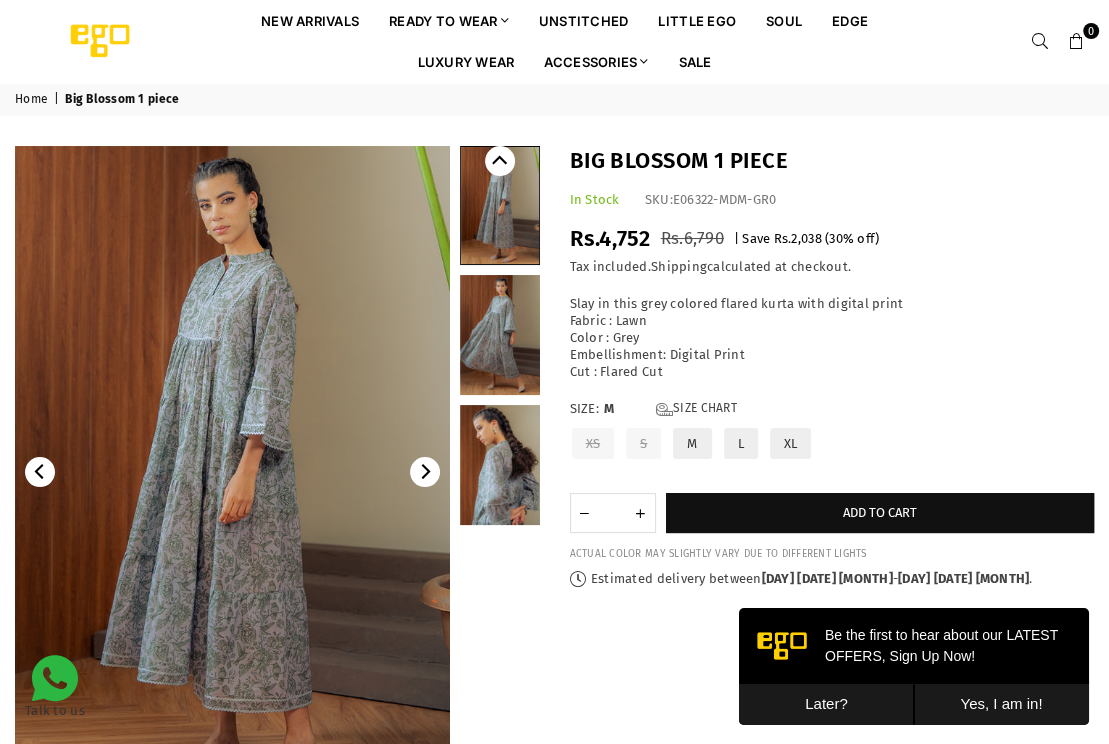 click at bounding box center [500, 465] 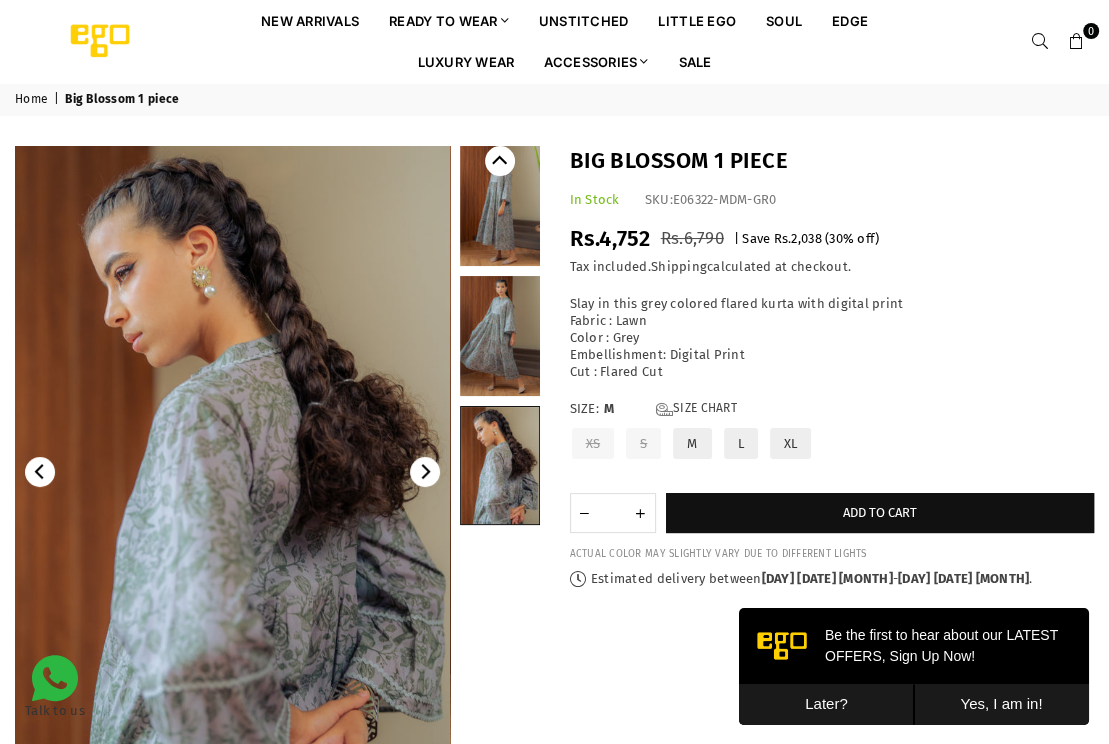 click at bounding box center (500, 206) 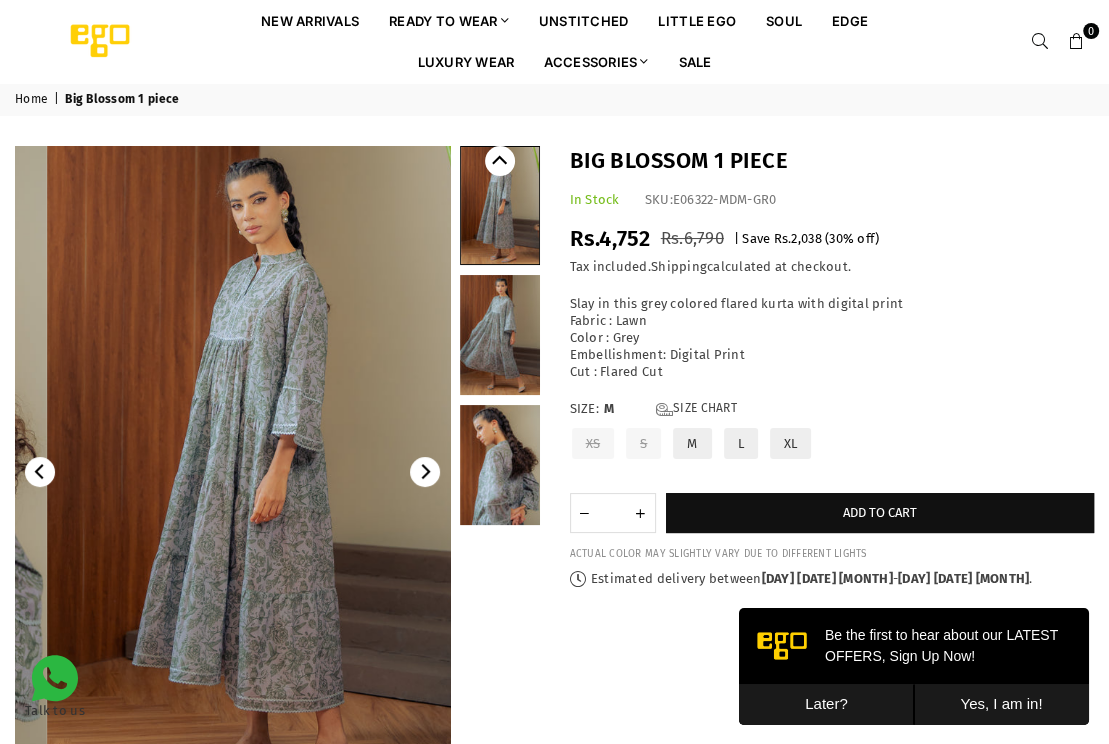 click at bounding box center (500, 335) 